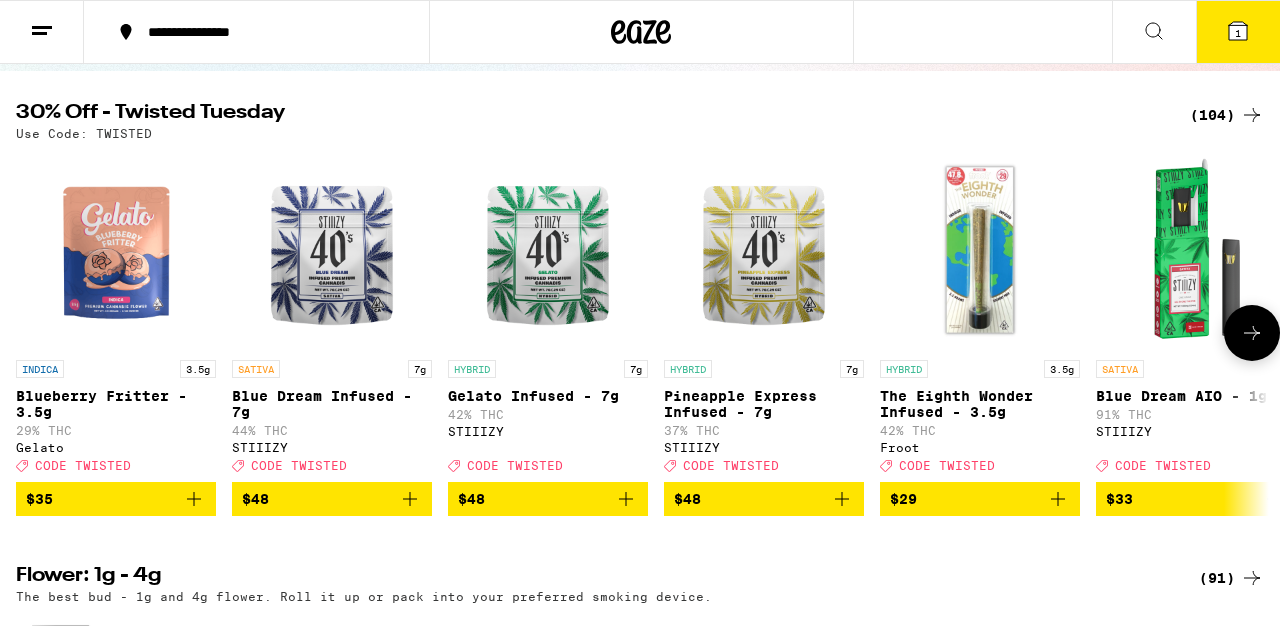 scroll, scrollTop: 187, scrollLeft: 0, axis: vertical 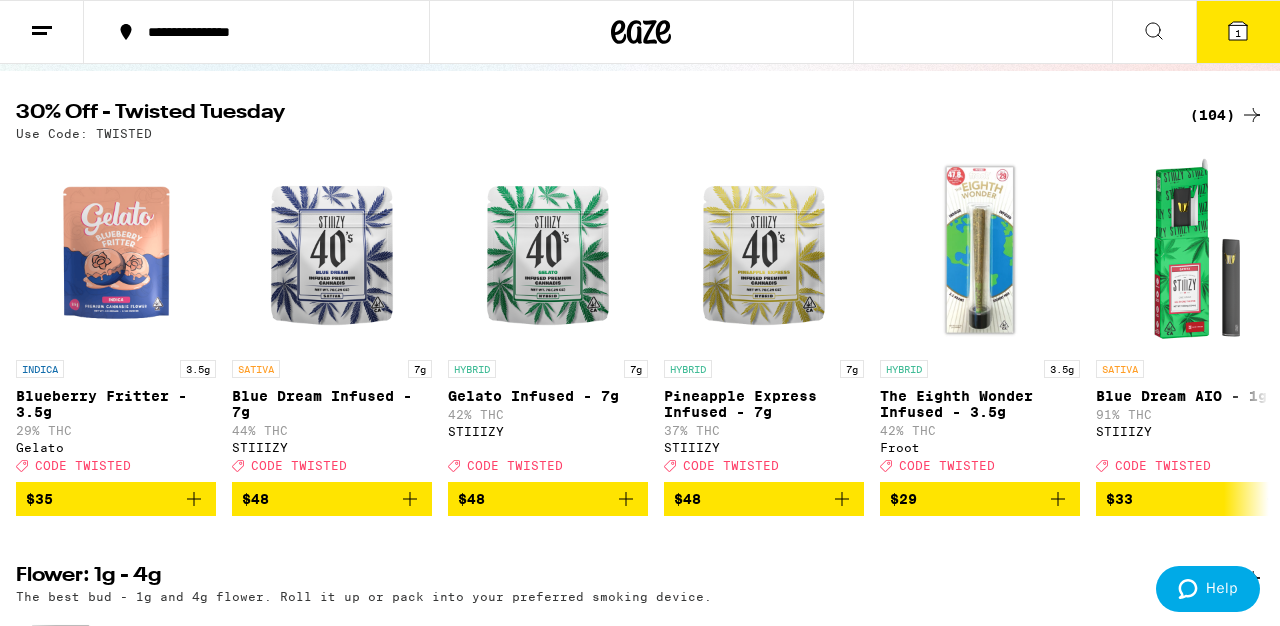 click 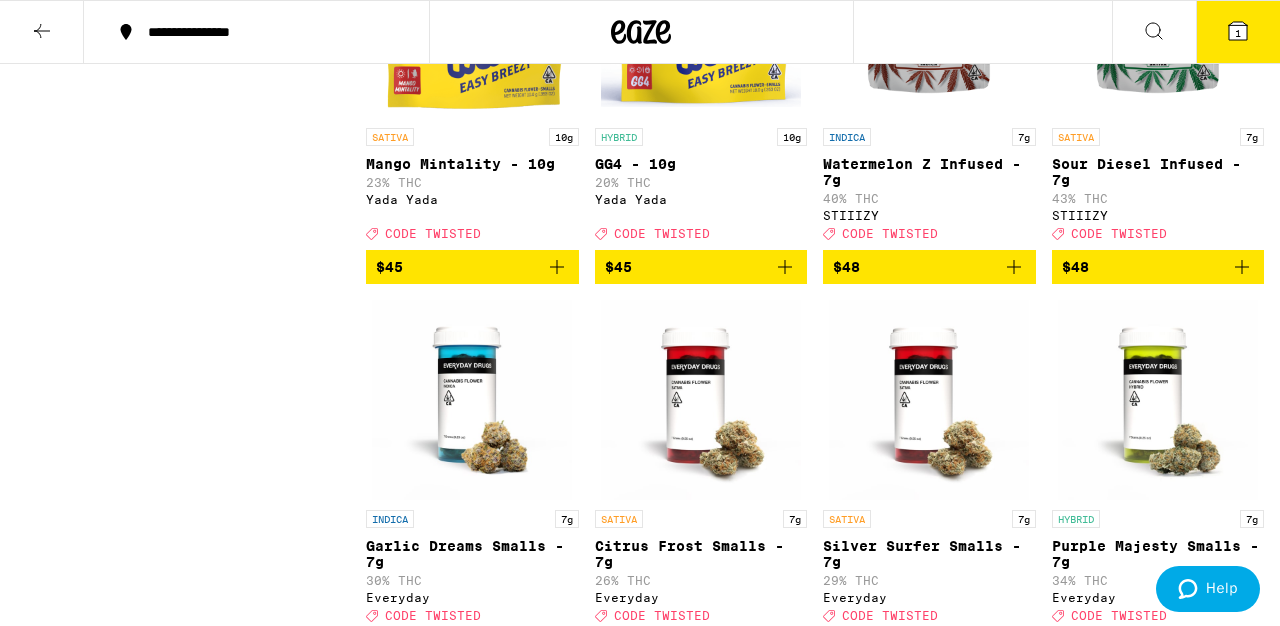 scroll, scrollTop: 9150, scrollLeft: 0, axis: vertical 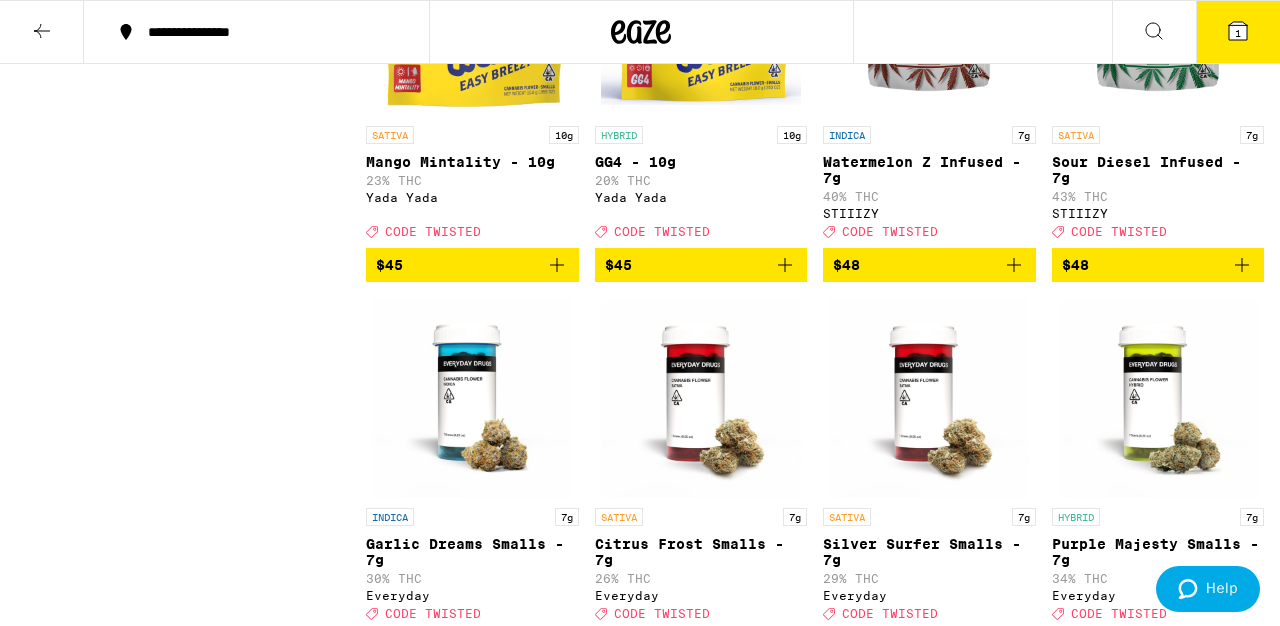 click at bounding box center [701, 16] 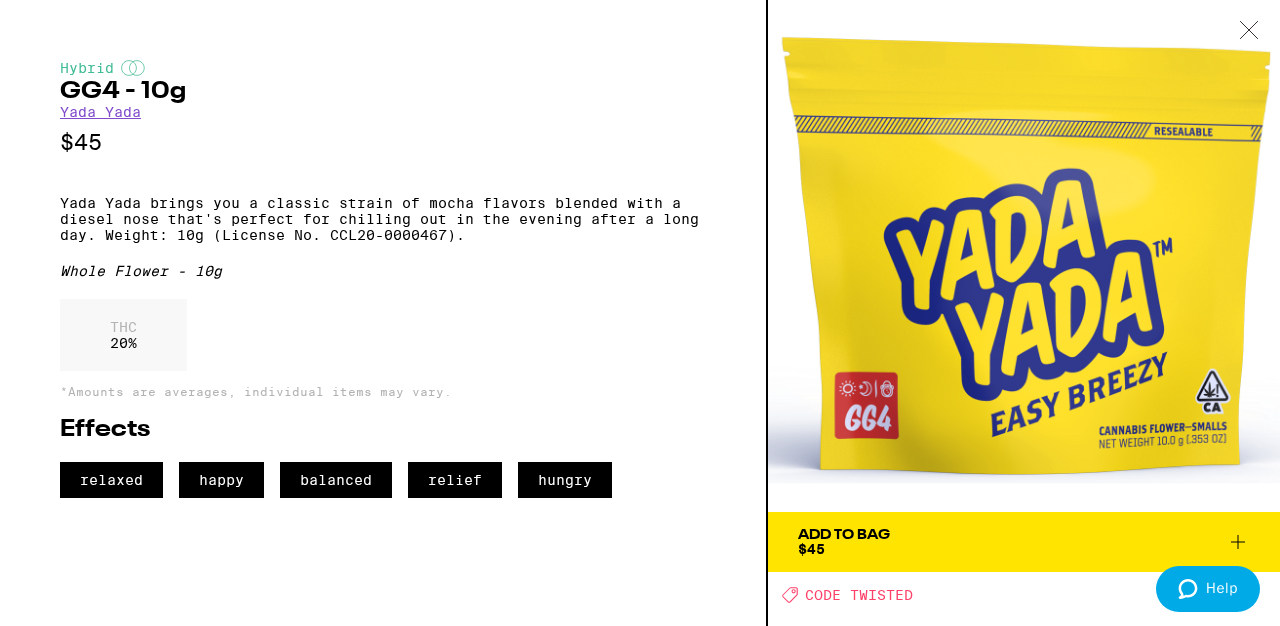 click at bounding box center (1249, 31) 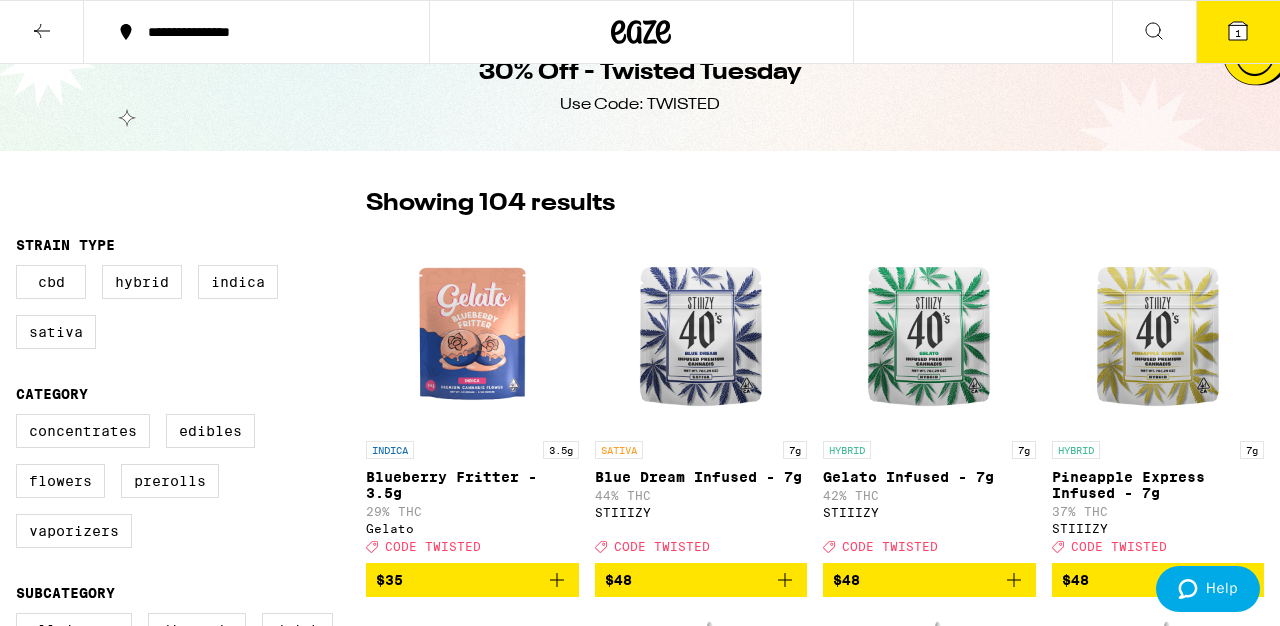 scroll, scrollTop: 0, scrollLeft: 0, axis: both 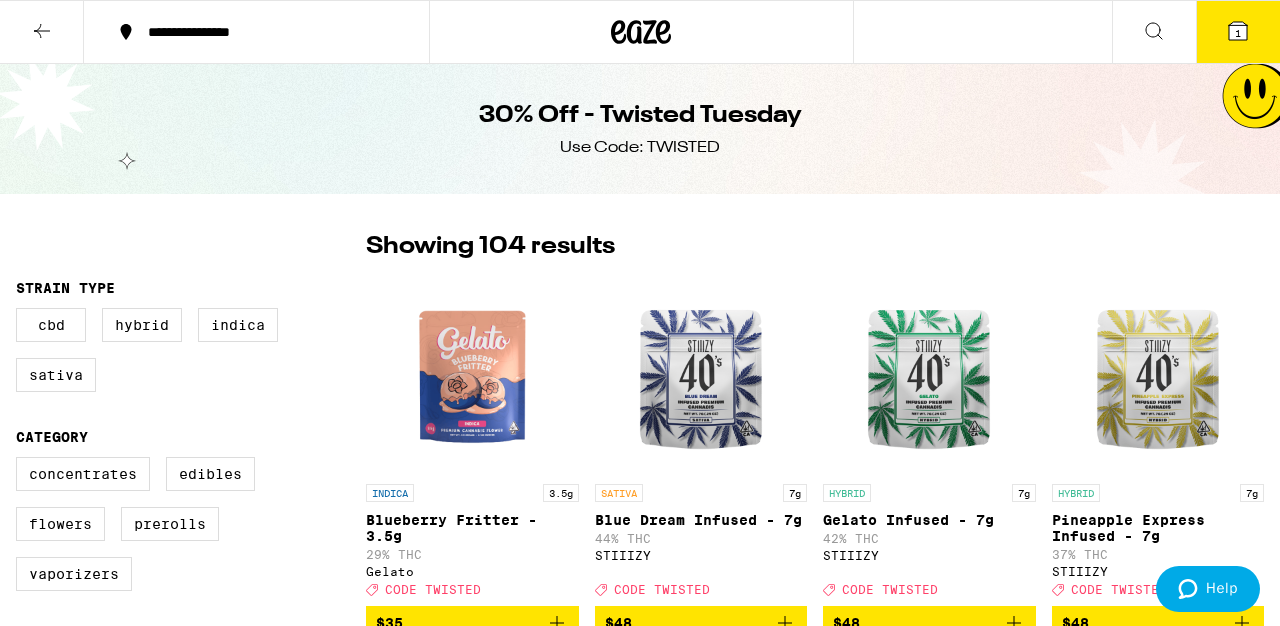 click at bounding box center (642, 32) 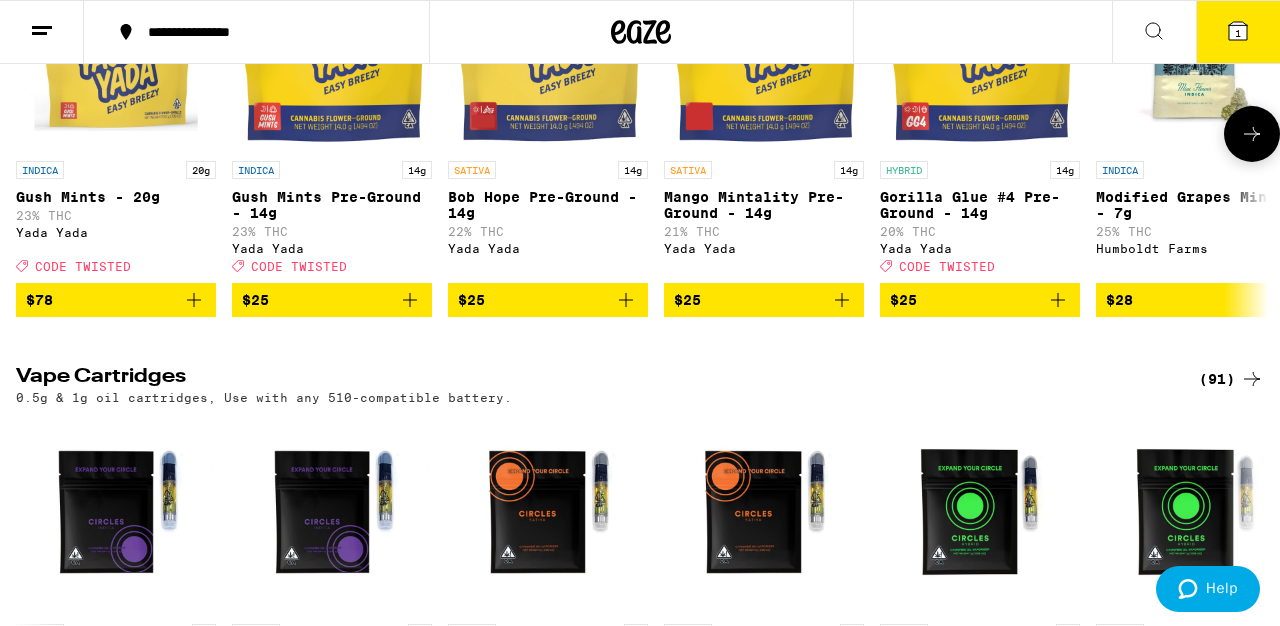 scroll, scrollTop: 1079, scrollLeft: 0, axis: vertical 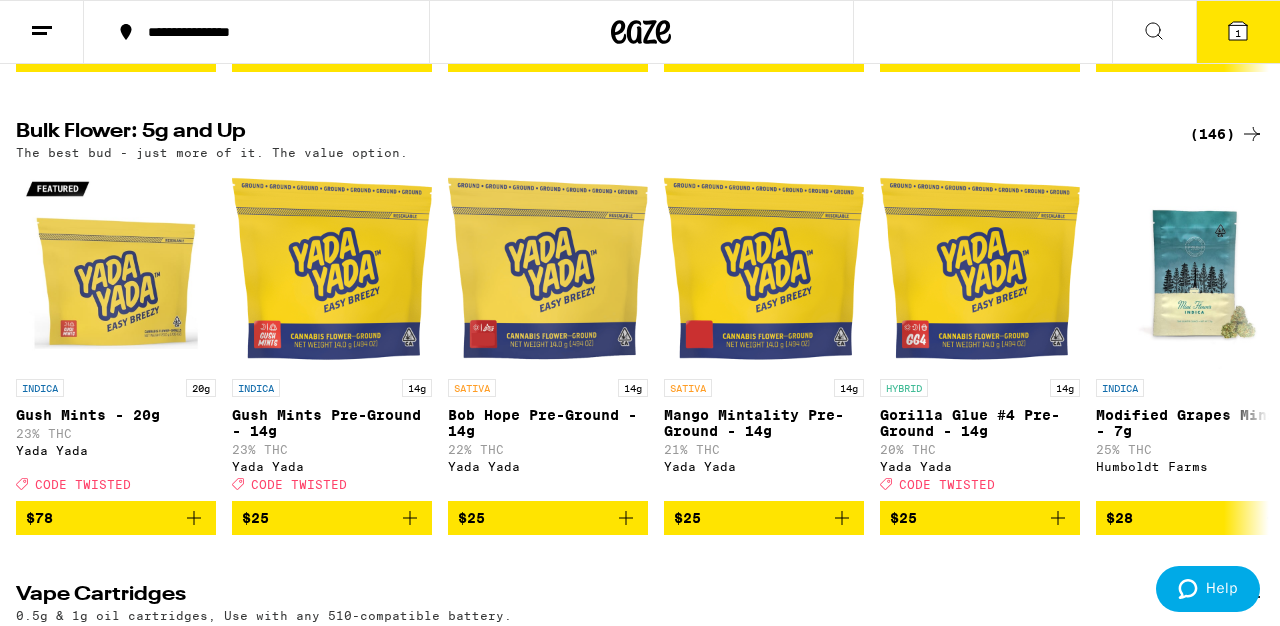 click on "(146)" at bounding box center (1227, 134) 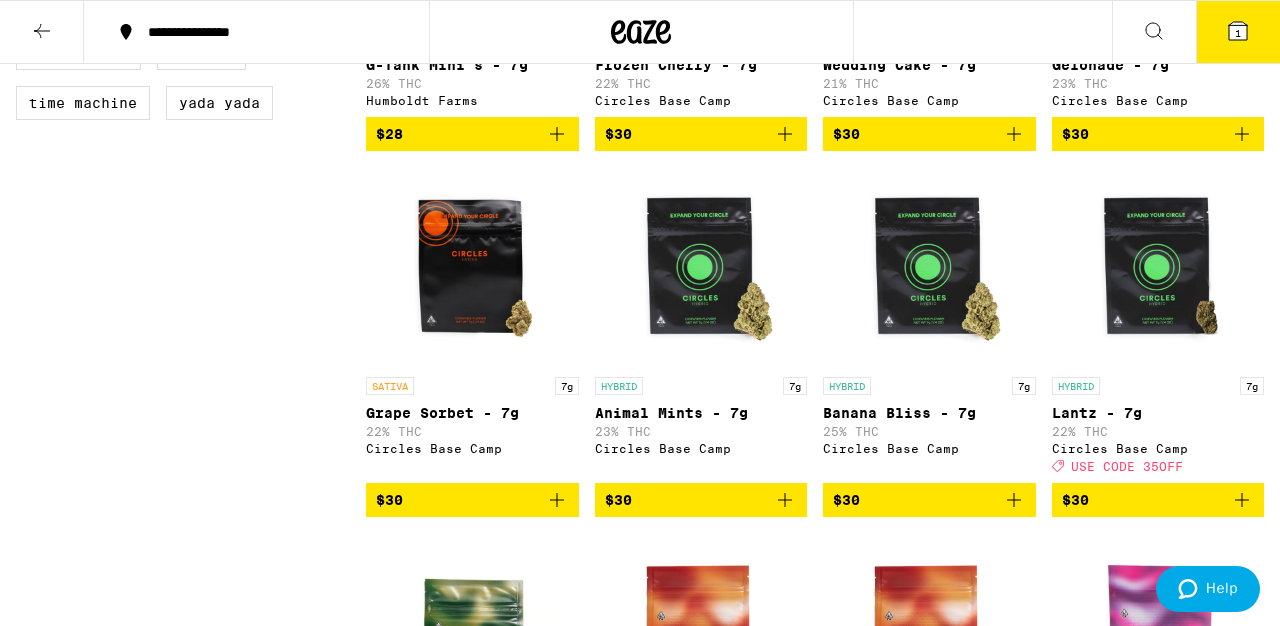 scroll, scrollTop: 1222, scrollLeft: 0, axis: vertical 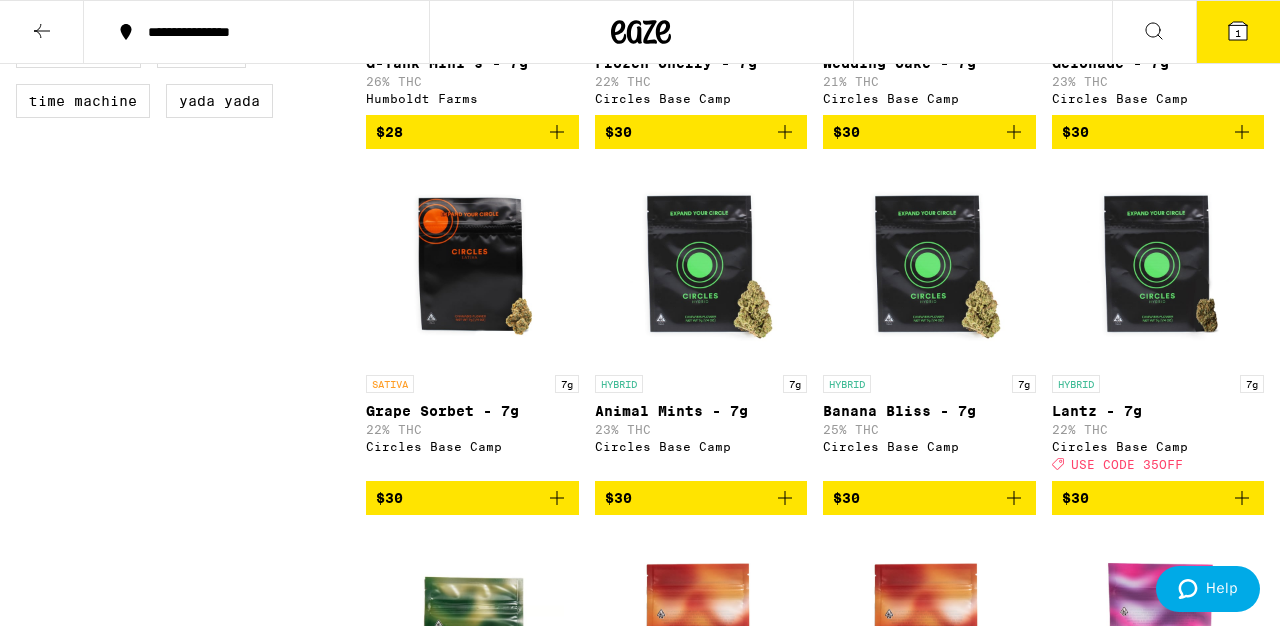 click at bounding box center (1158, 265) 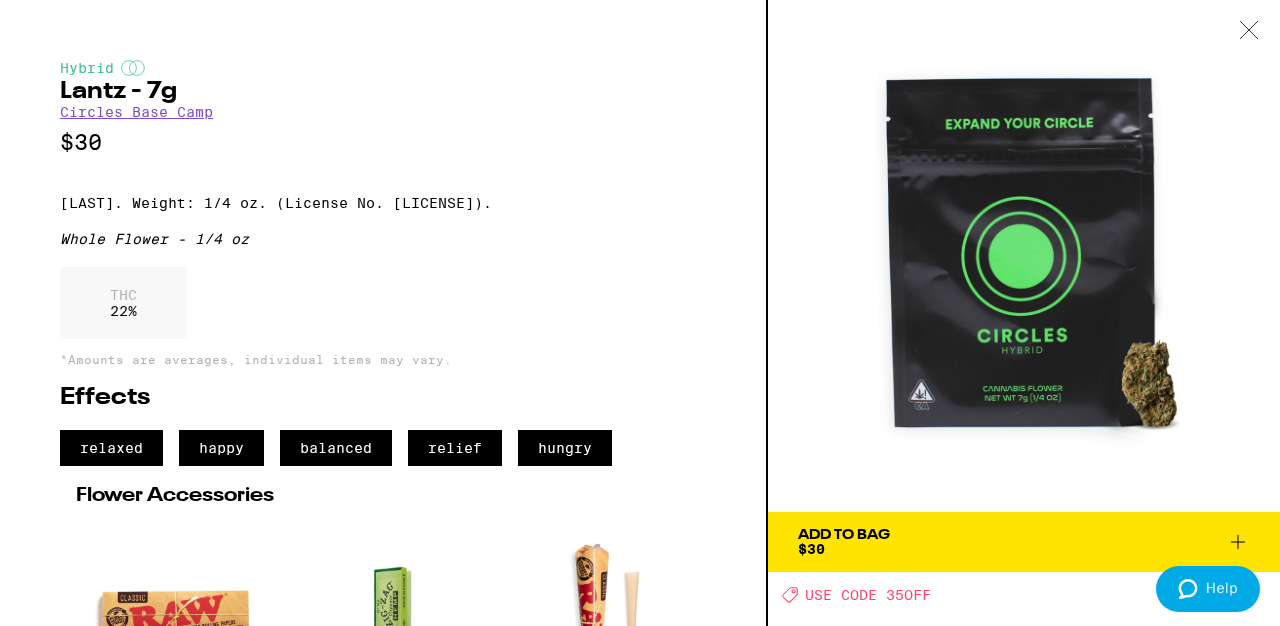 click at bounding box center [1024, 256] 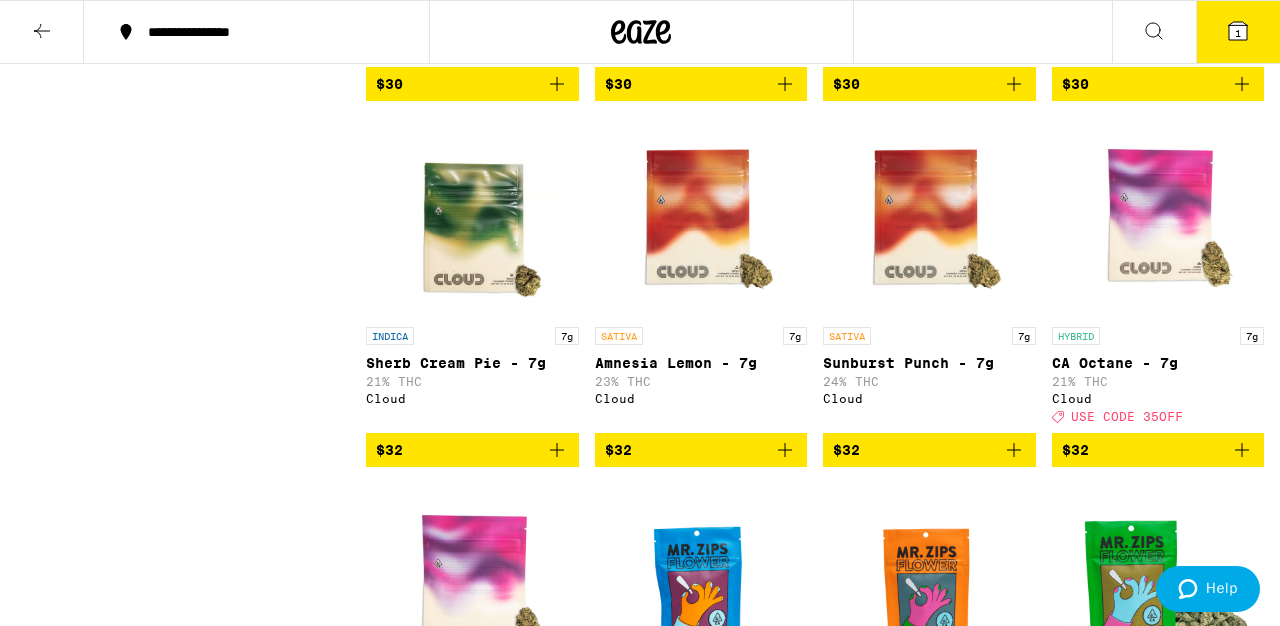 scroll, scrollTop: 1638, scrollLeft: 0, axis: vertical 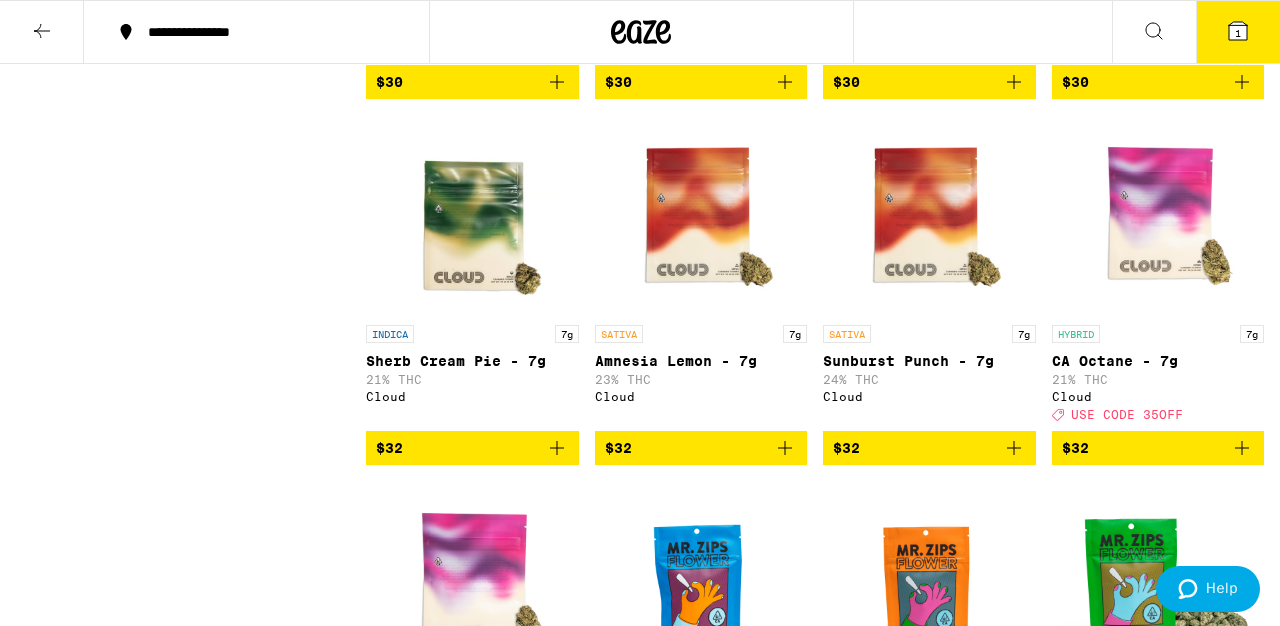 click on "CA Octane - 7g" at bounding box center [1158, 361] 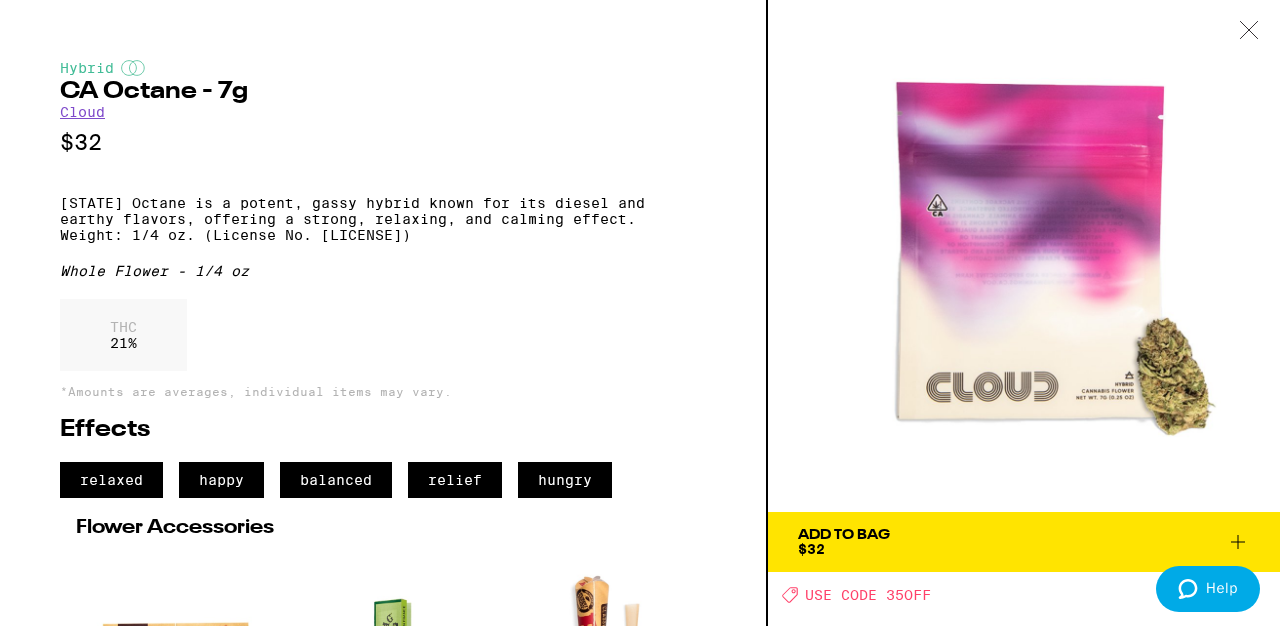 click at bounding box center (1249, 31) 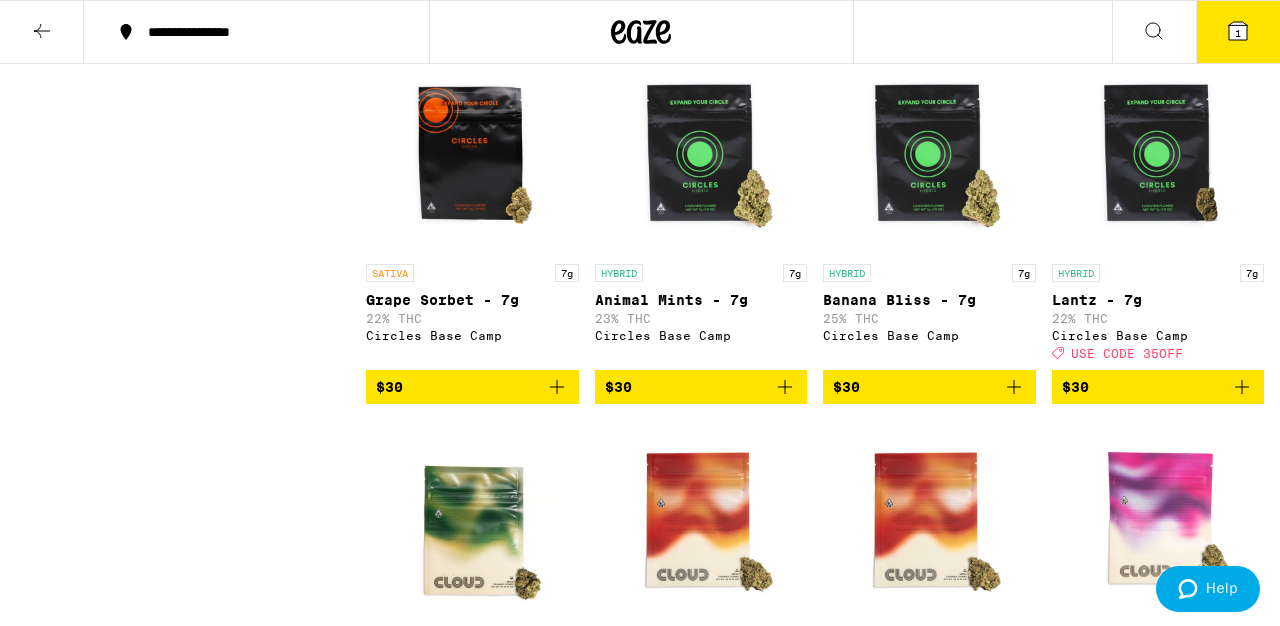 scroll, scrollTop: 1336, scrollLeft: 0, axis: vertical 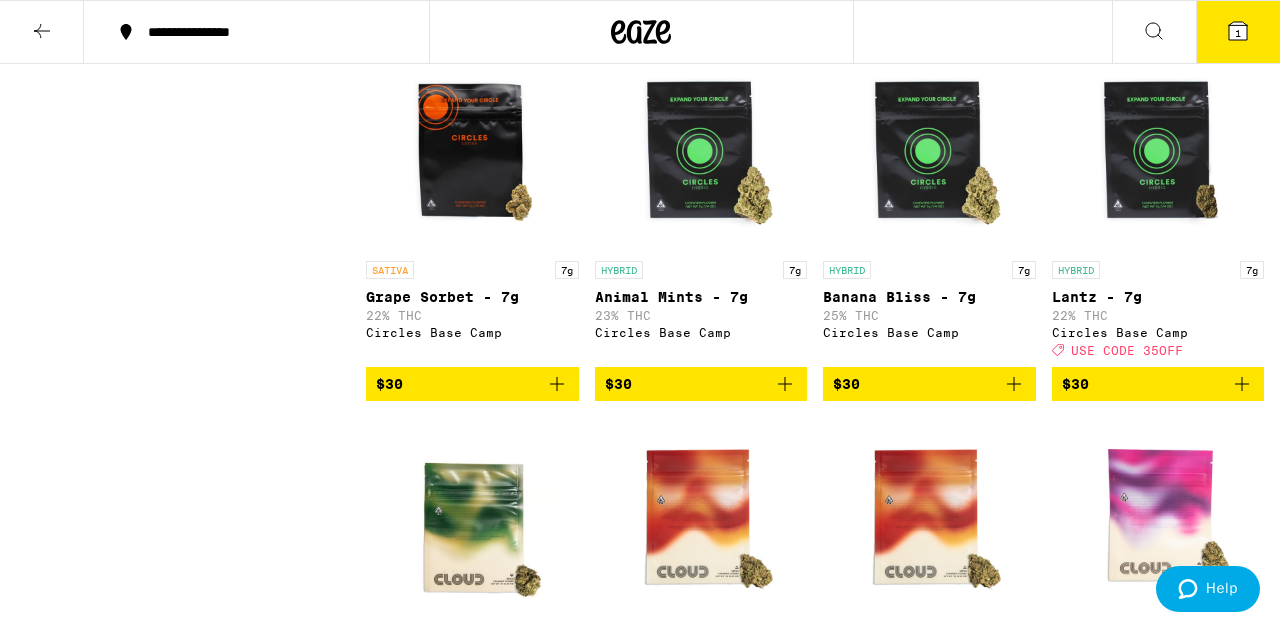 click on "$30" at bounding box center (1158, 384) 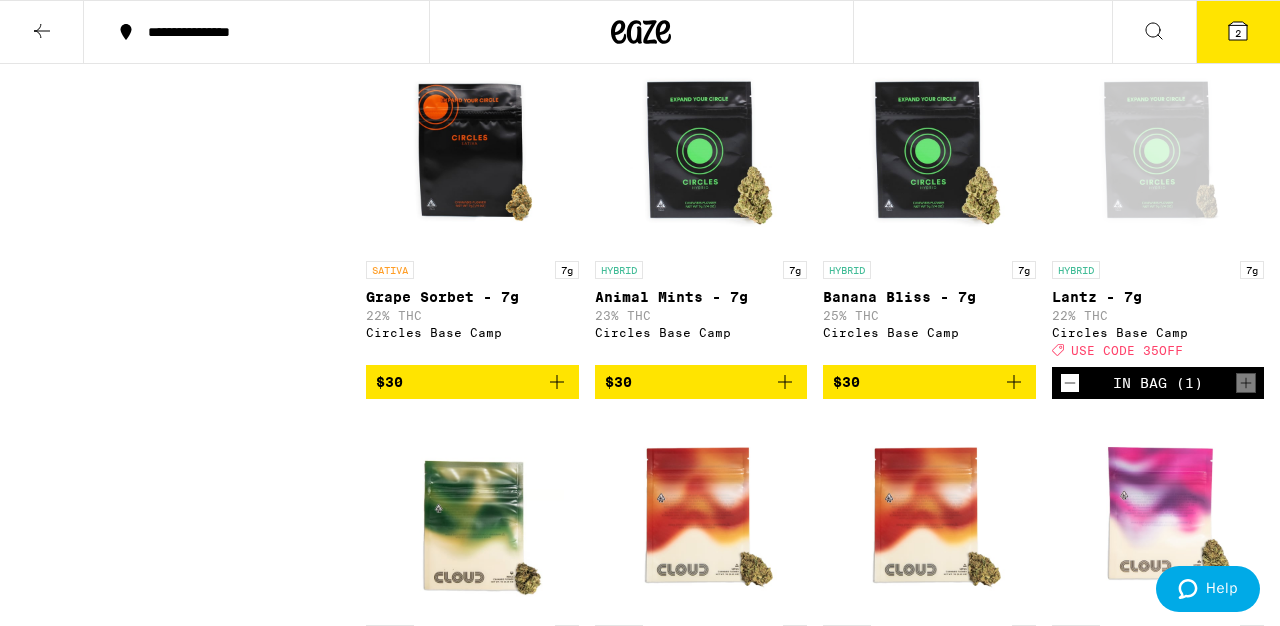 click on "2" at bounding box center [1238, 32] 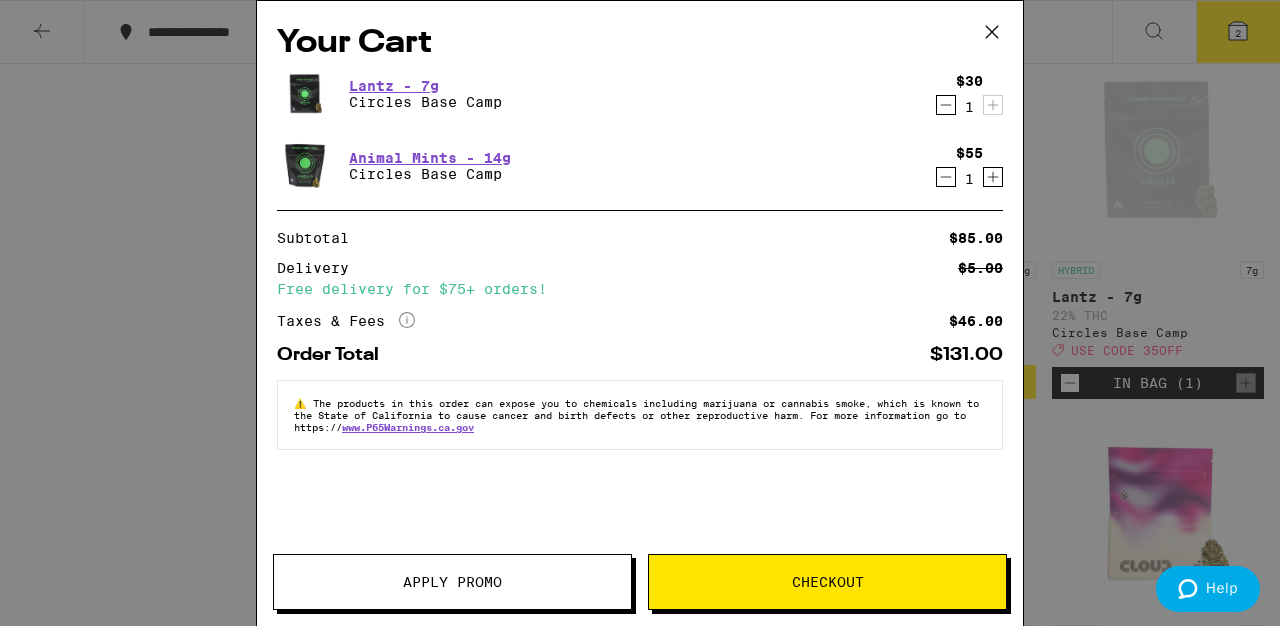 click 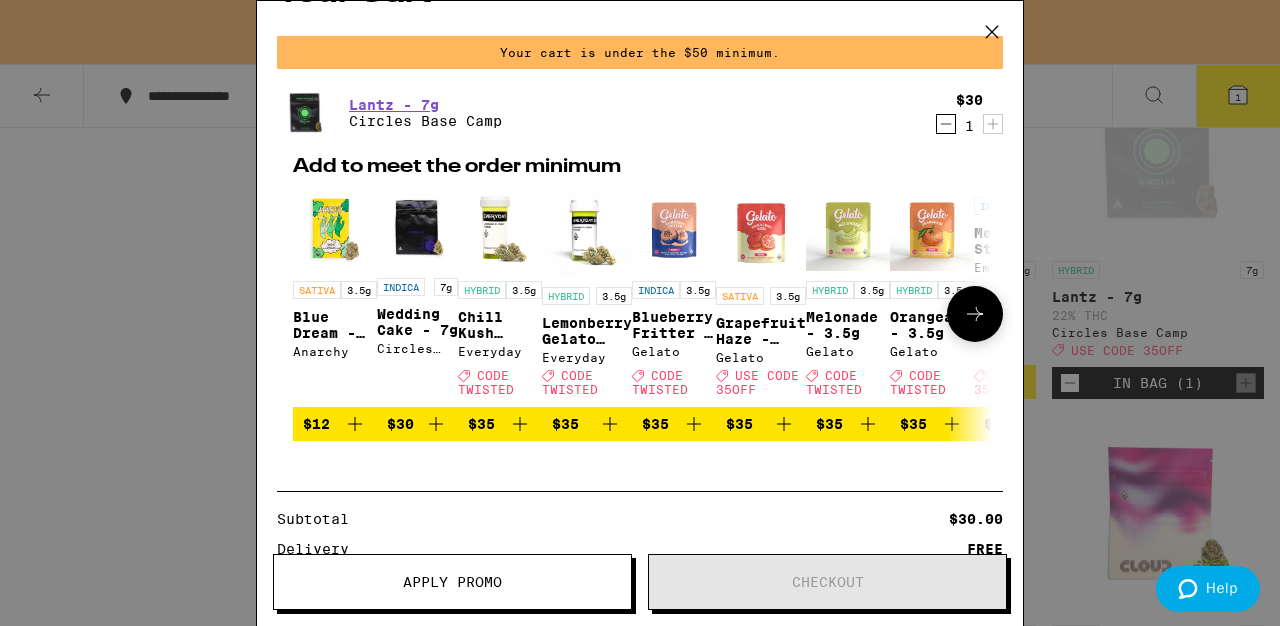 scroll, scrollTop: 0, scrollLeft: 0, axis: both 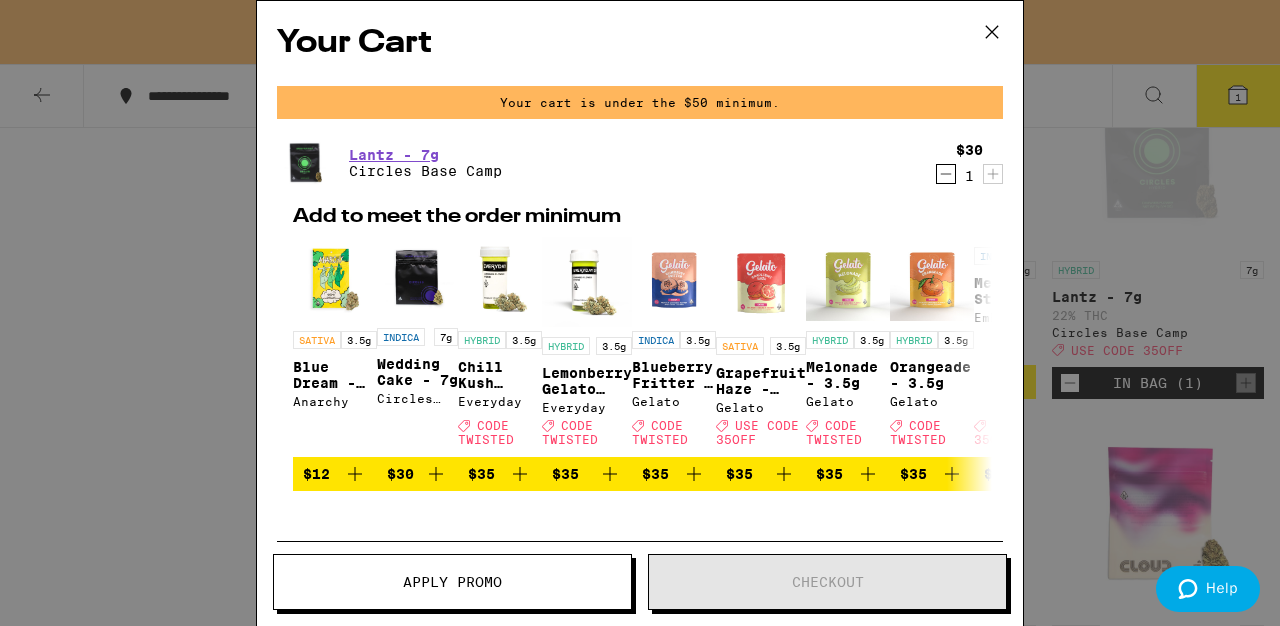 click 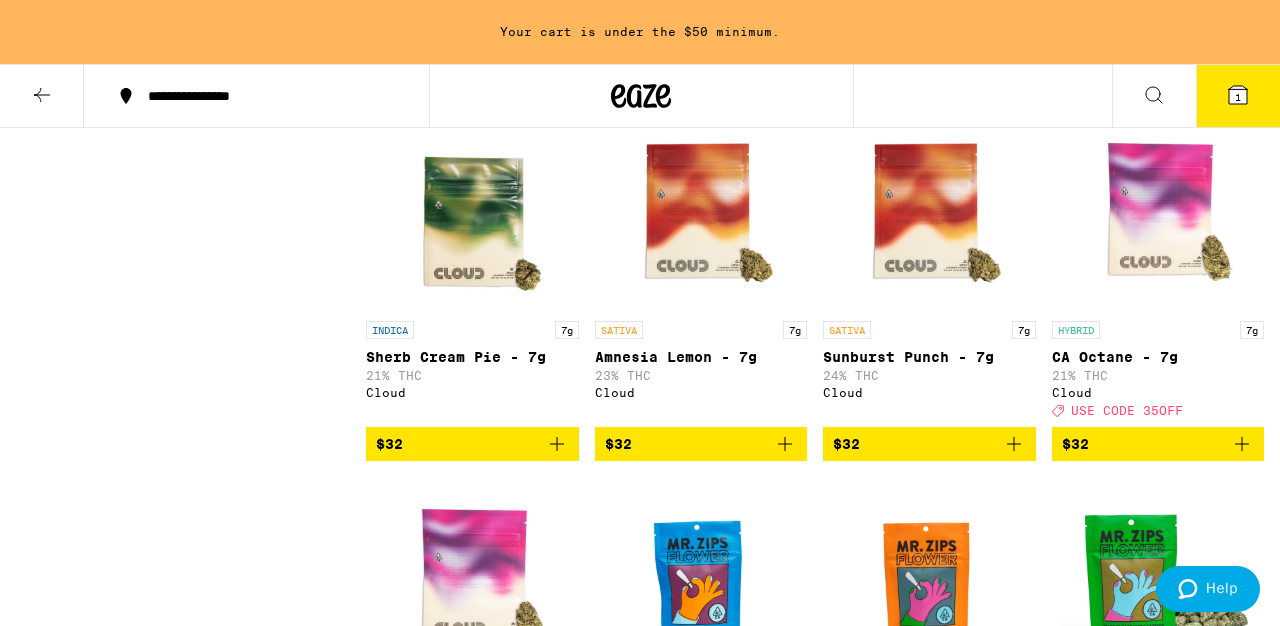 scroll, scrollTop: 1710, scrollLeft: 0, axis: vertical 